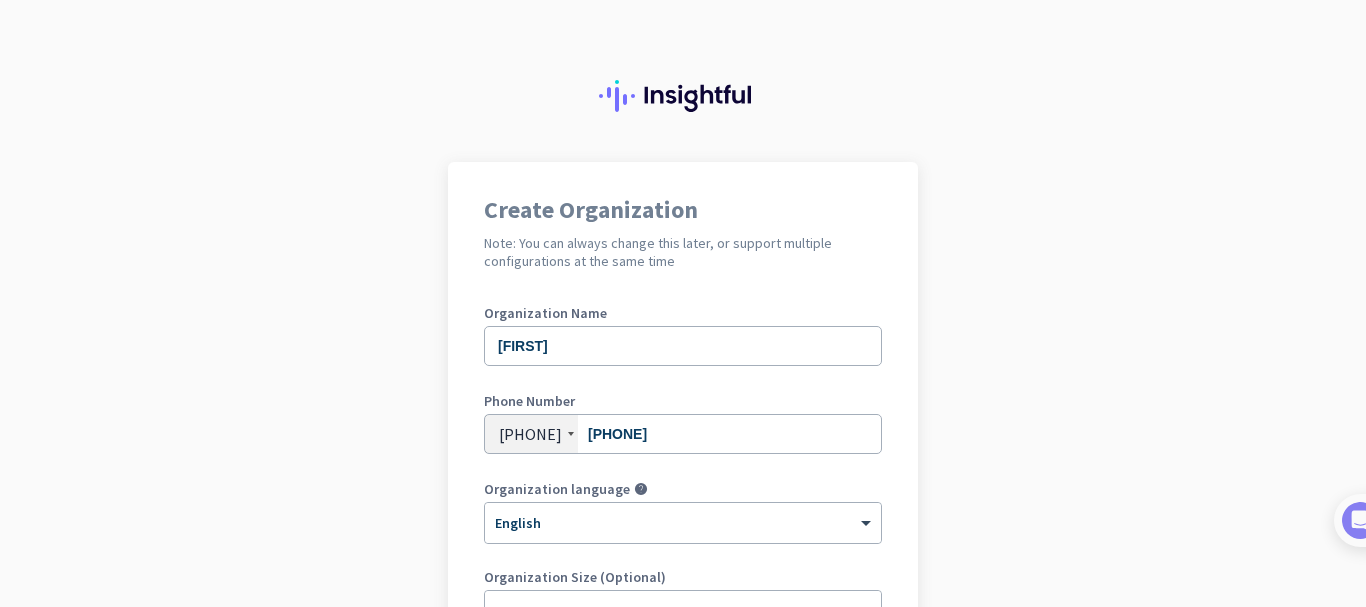 scroll, scrollTop: 0, scrollLeft: 0, axis: both 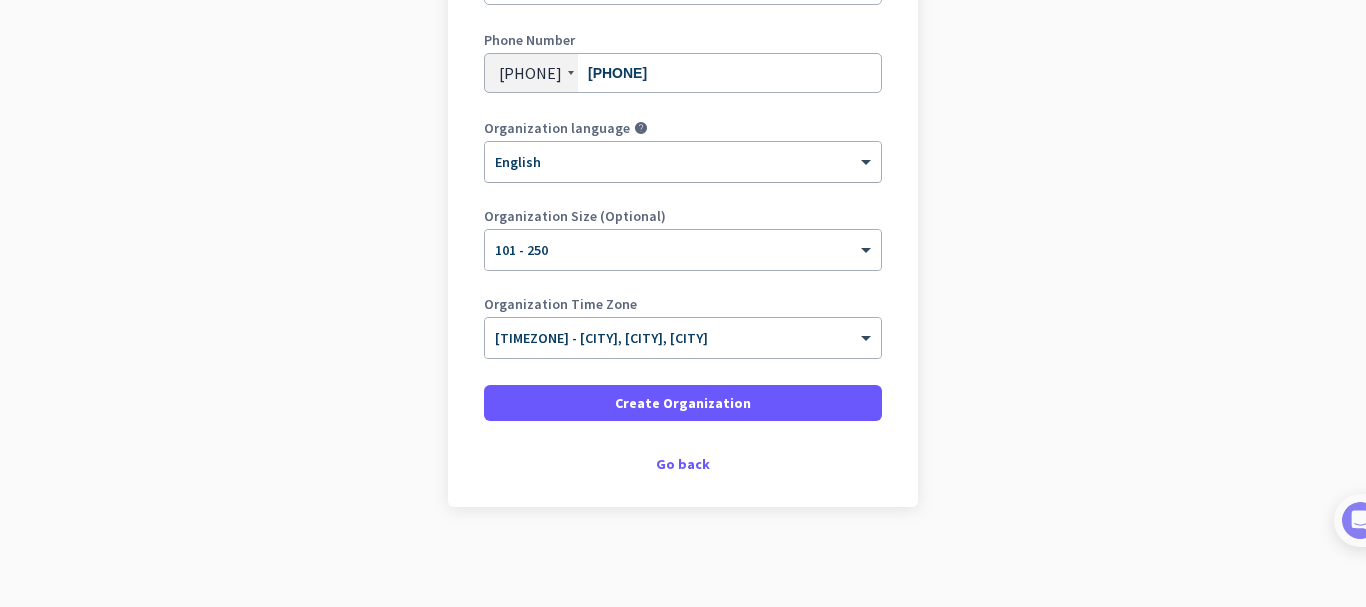 click on "× English" 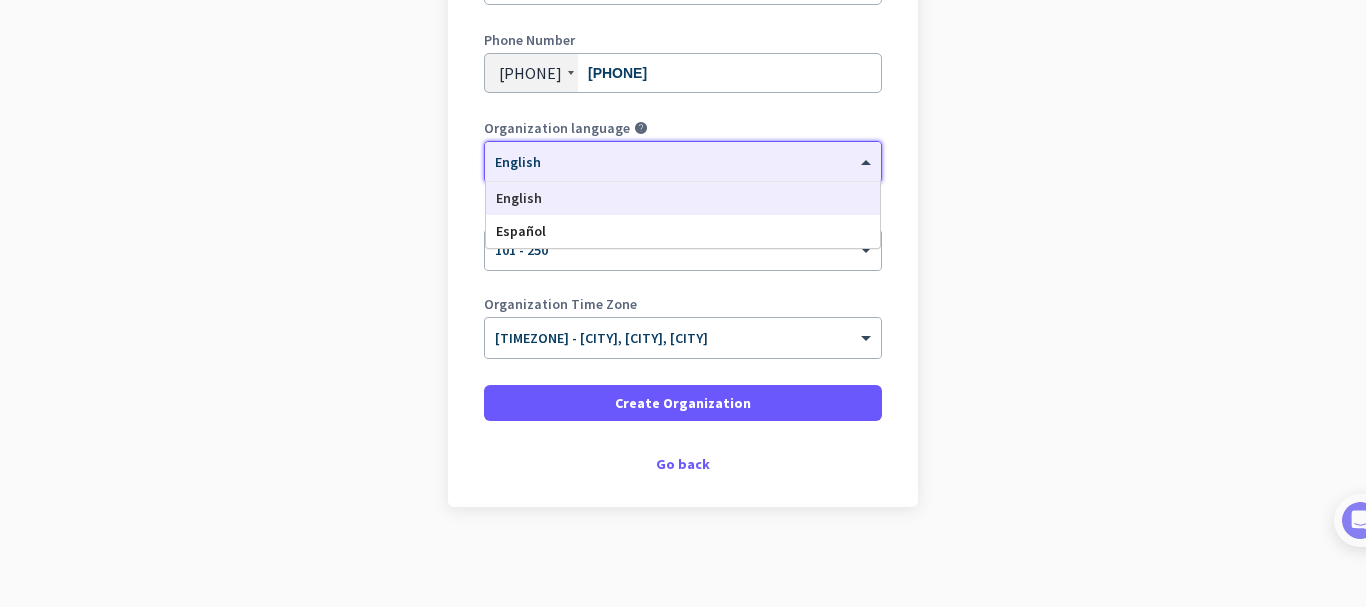 click on "Organization language help" 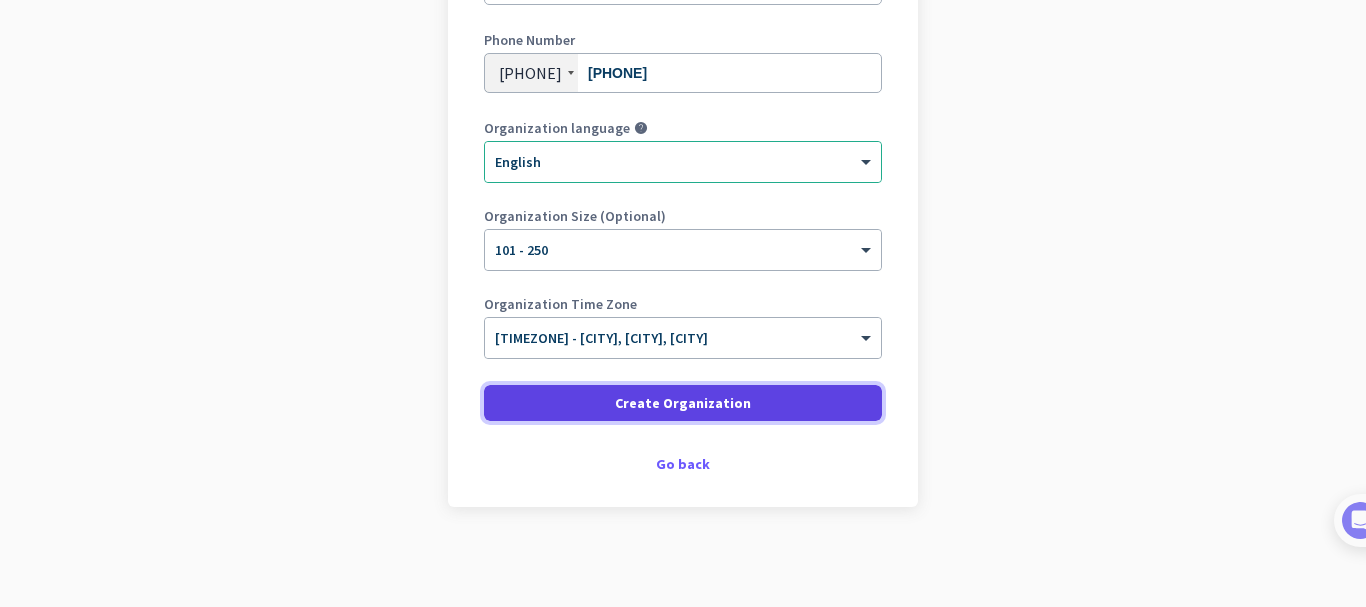 click on "Create Organization" 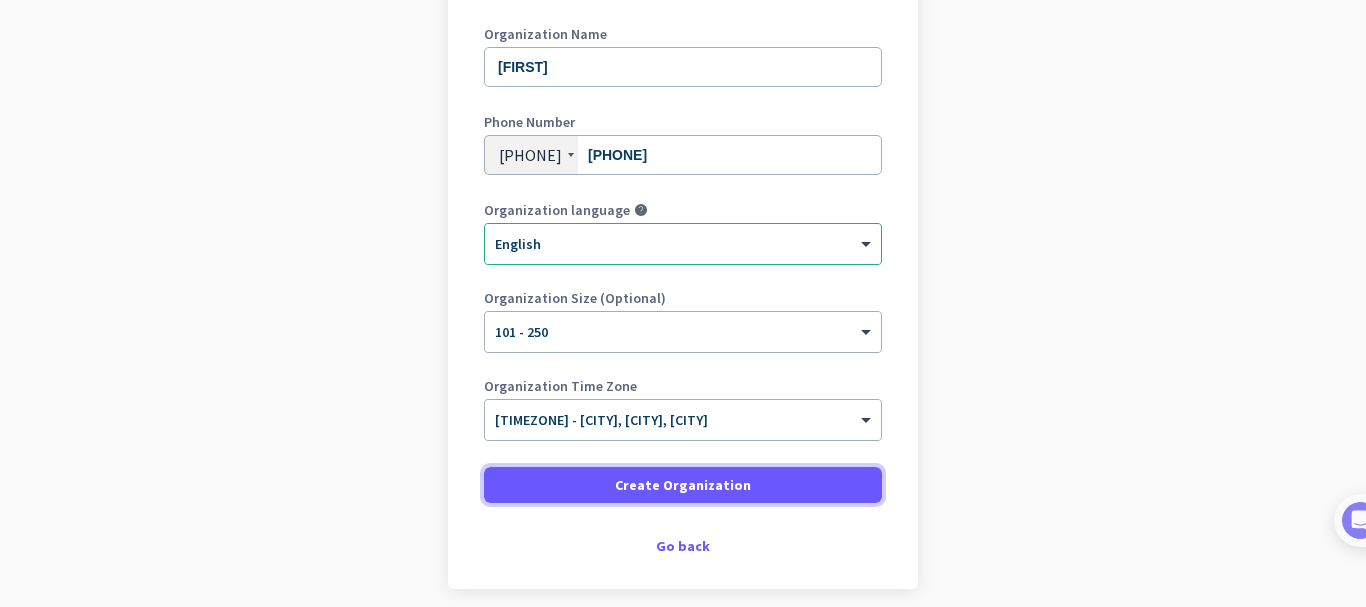 scroll, scrollTop: 361, scrollLeft: 0, axis: vertical 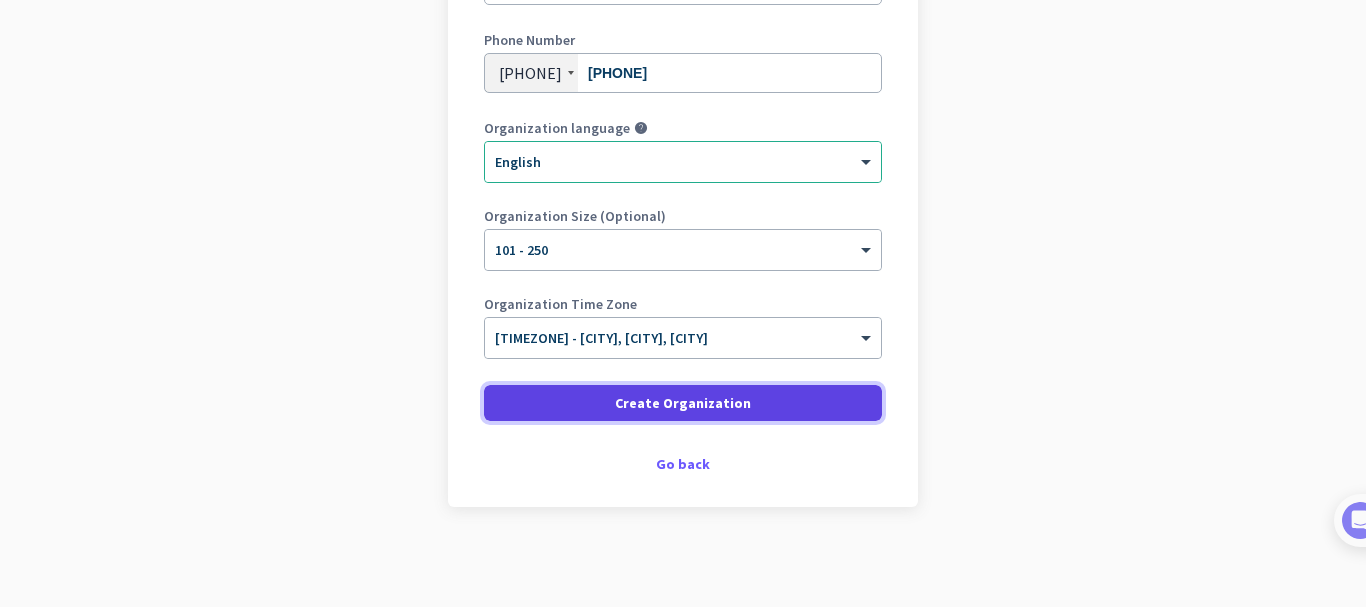 click on "Create Organization" 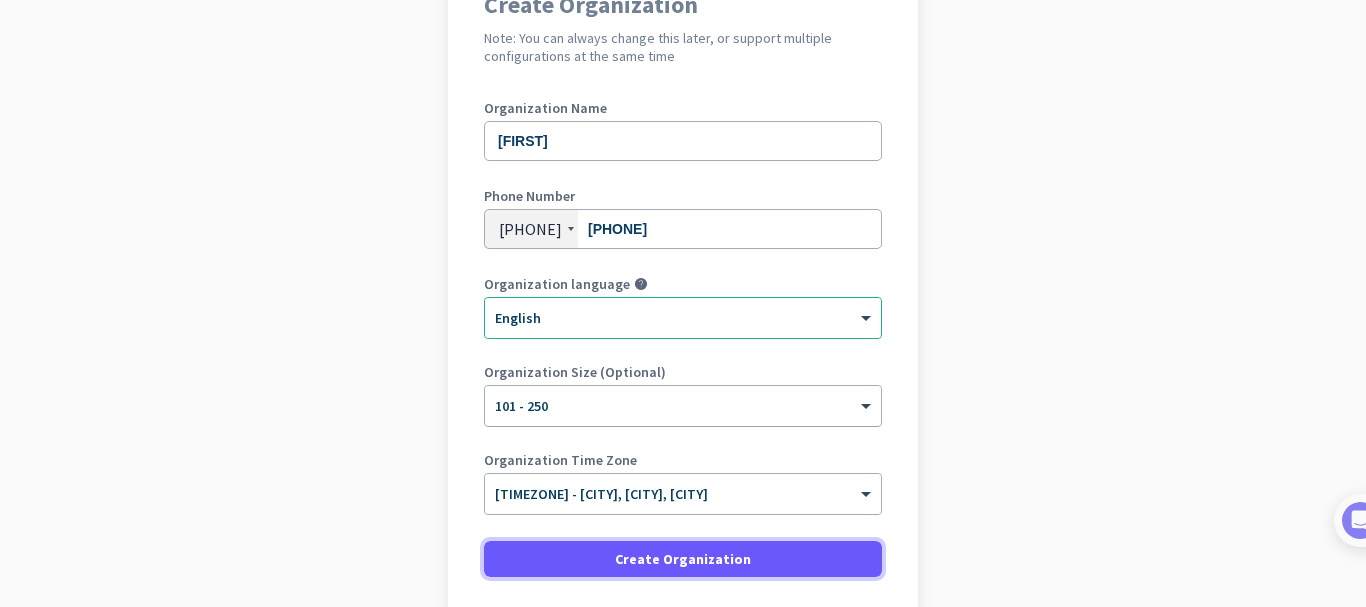 scroll, scrollTop: 261, scrollLeft: 0, axis: vertical 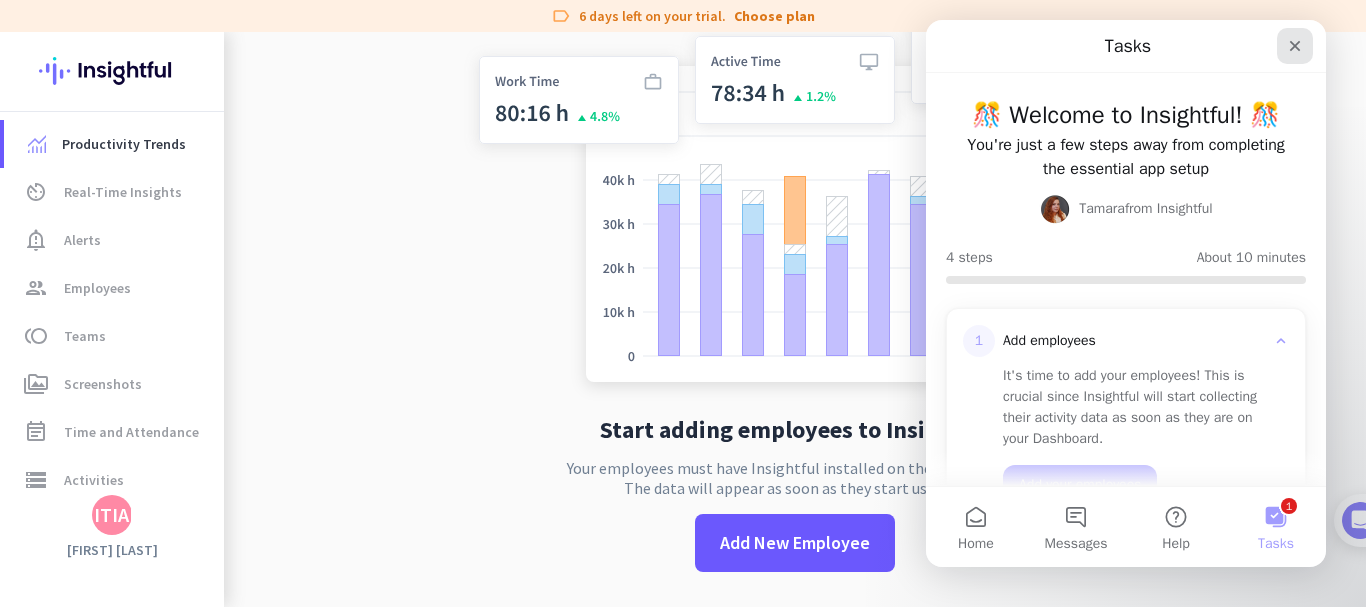 click 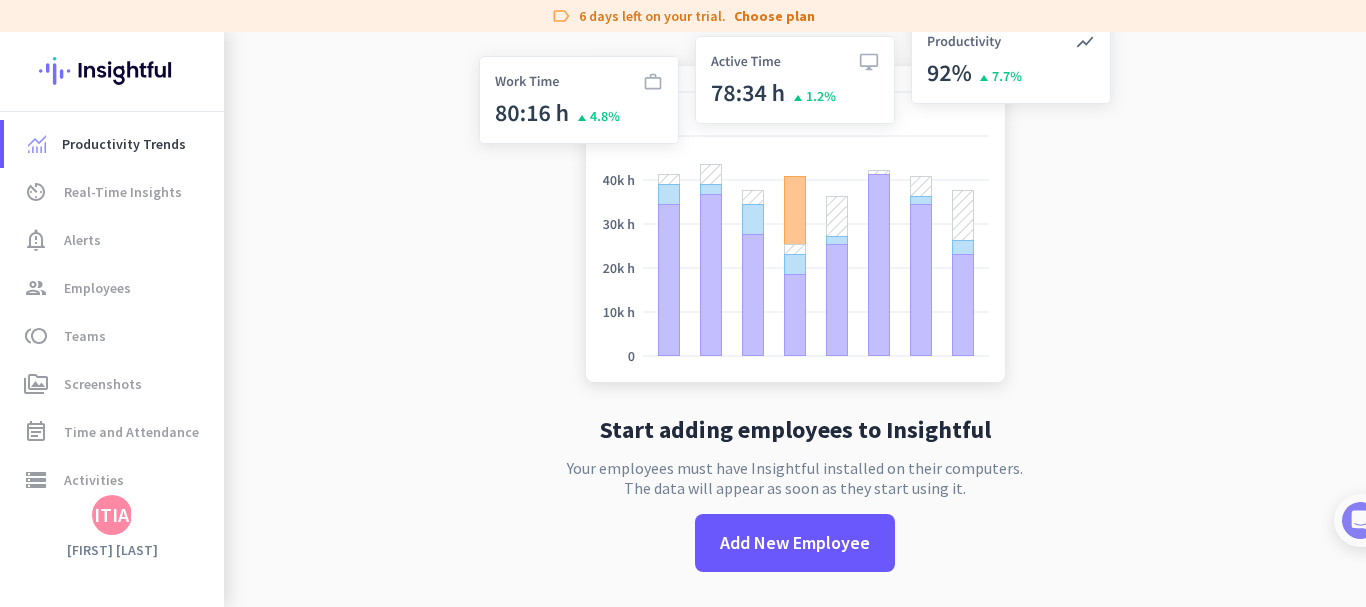 scroll, scrollTop: 0, scrollLeft: 0, axis: both 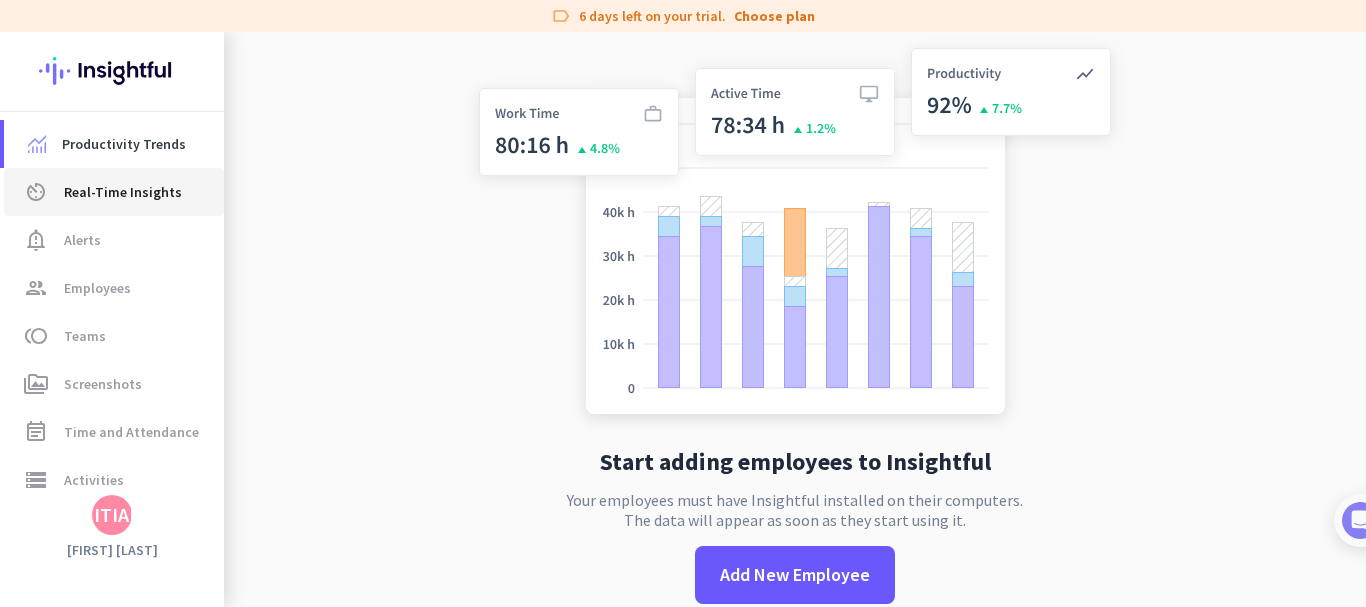 click on "Real-Time Insights" 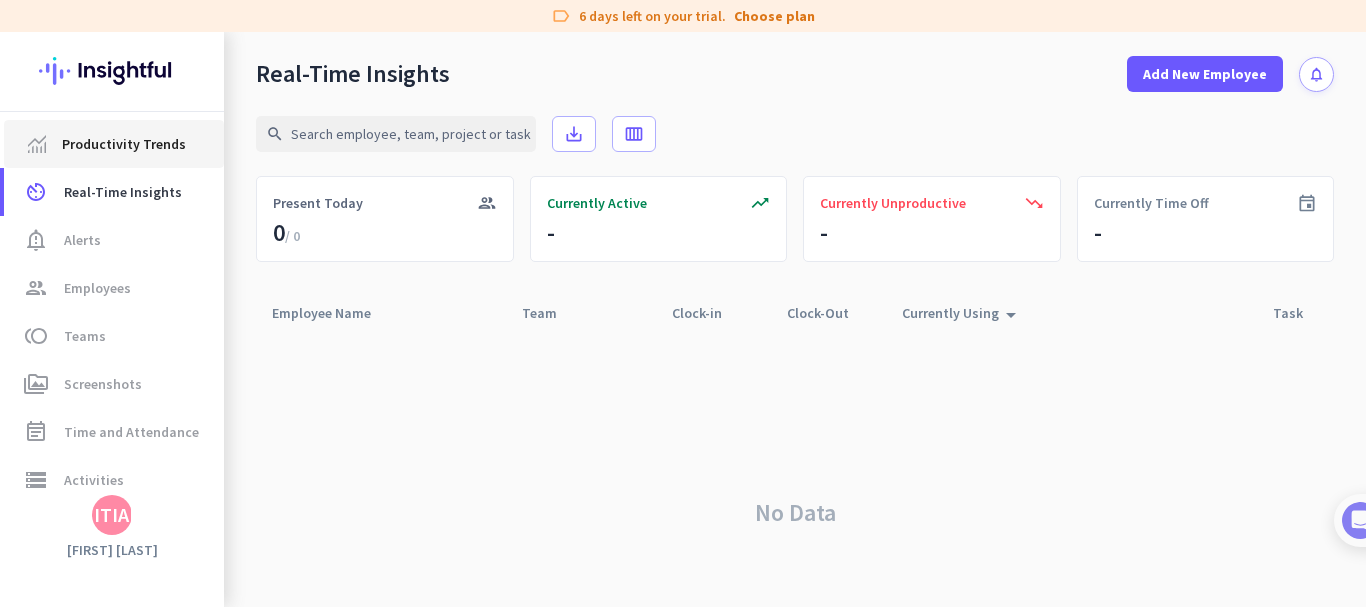 click on "Productivity Trends" 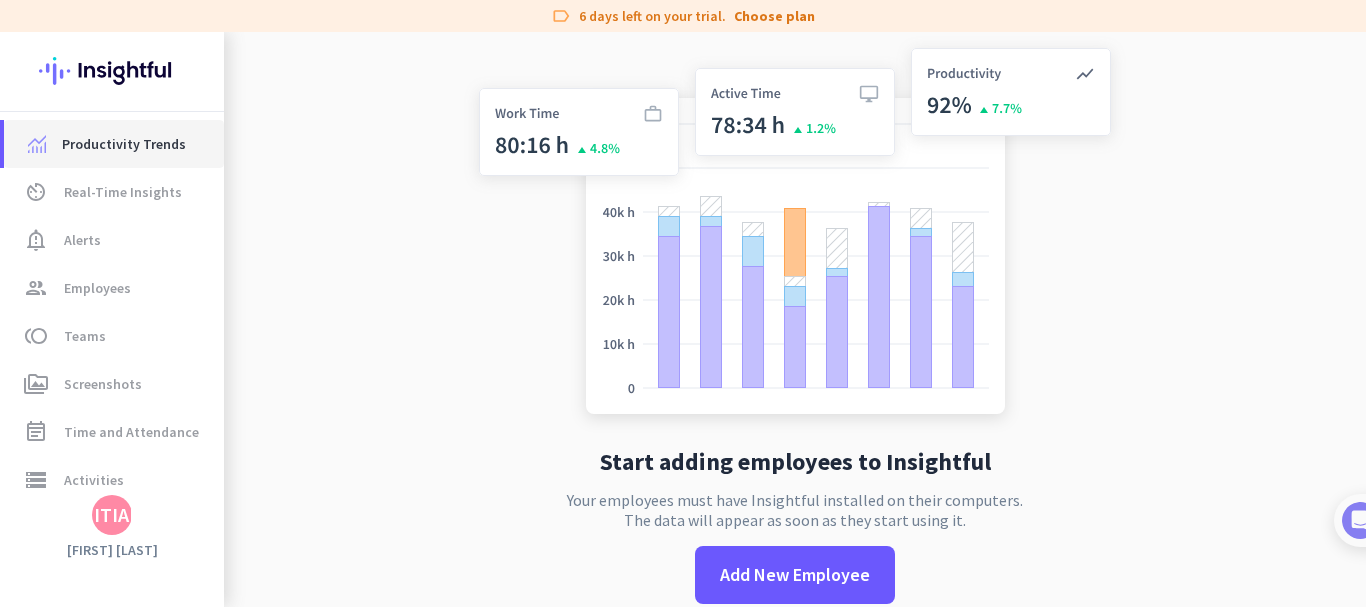 scroll, scrollTop: 32, scrollLeft: 0, axis: vertical 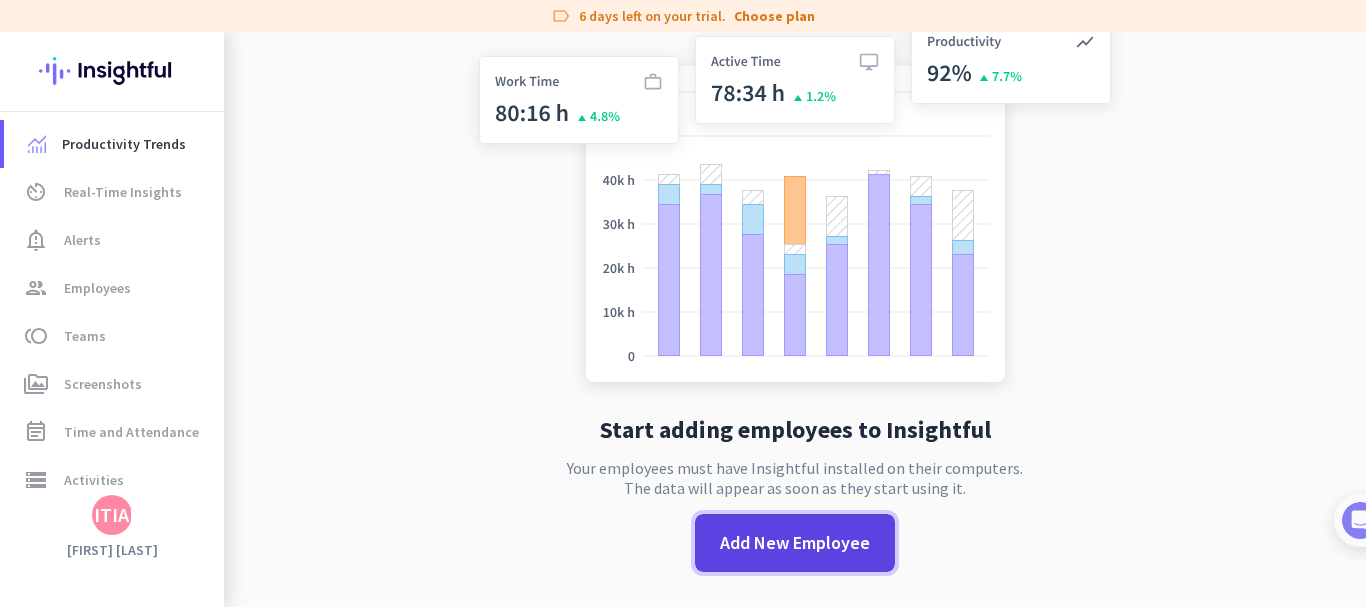 click on "Add New Employee" 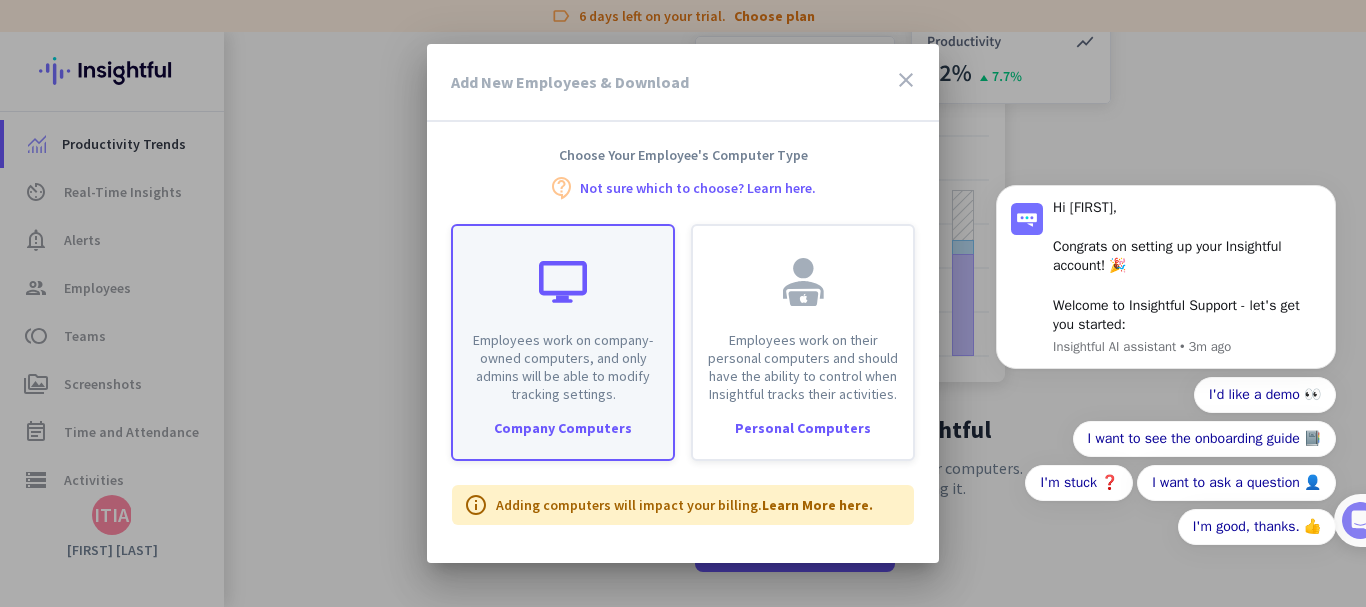 scroll, scrollTop: 0, scrollLeft: 0, axis: both 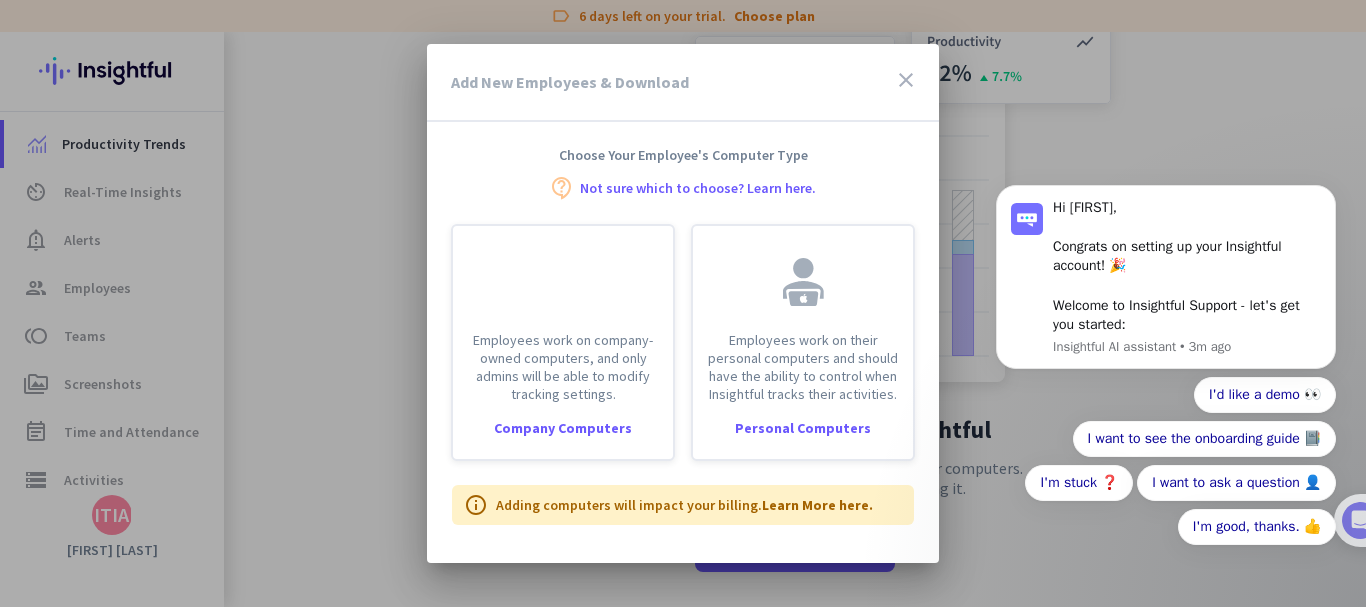 drag, startPoint x: 594, startPoint y: 398, endPoint x: 681, endPoint y: 456, distance: 104.56099 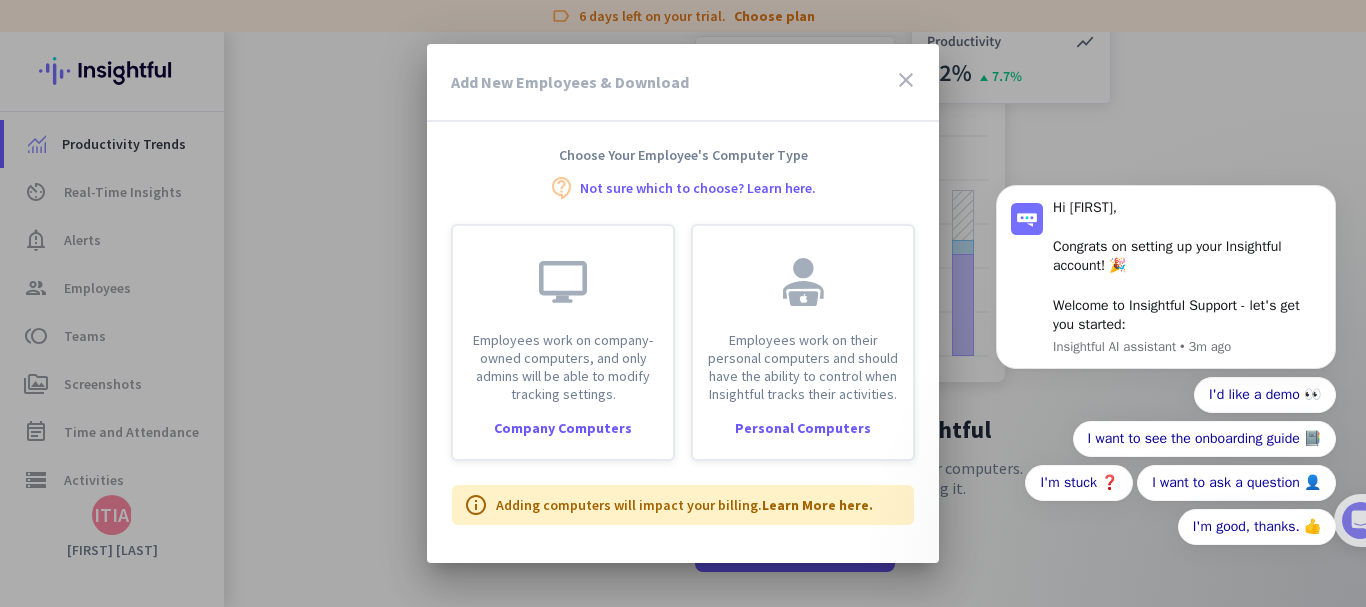 click on "Employees work on company-owned computers, and only admins will be able to modify tracking settings.  Company Computers" at bounding box center (571, 342) 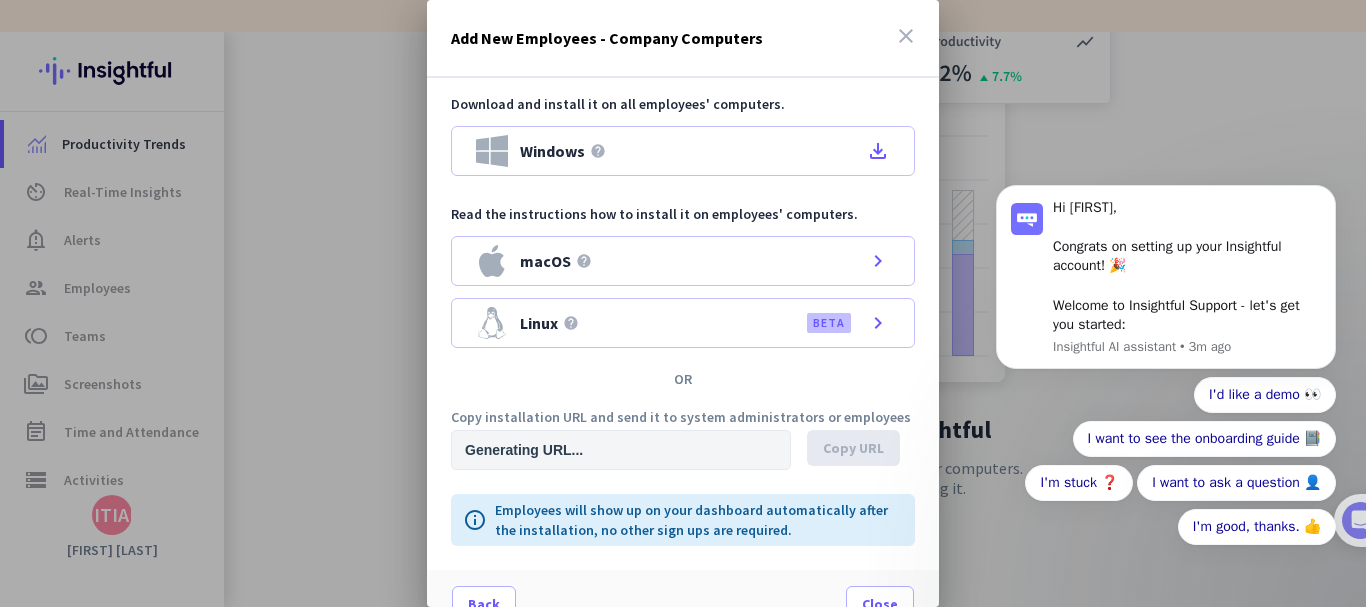 type on "https://app.insightful.io/#/installation/company?token=[TOKEN]&organizationId=[ORG_ID]" 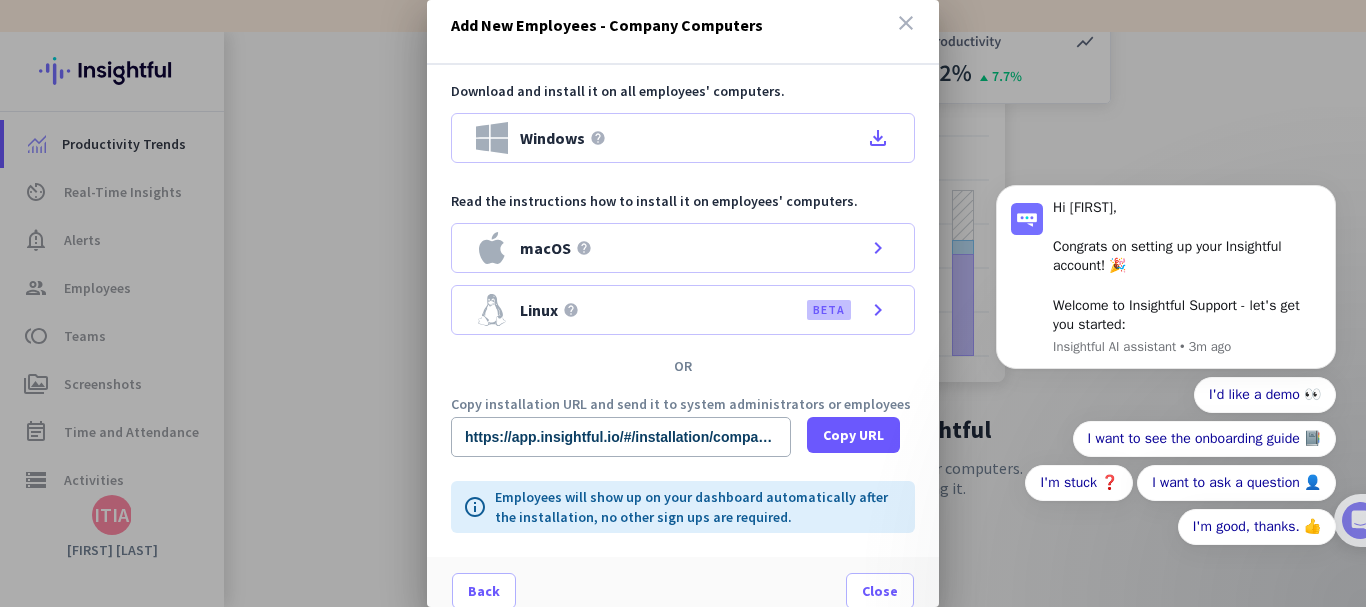 scroll, scrollTop: 0, scrollLeft: 0, axis: both 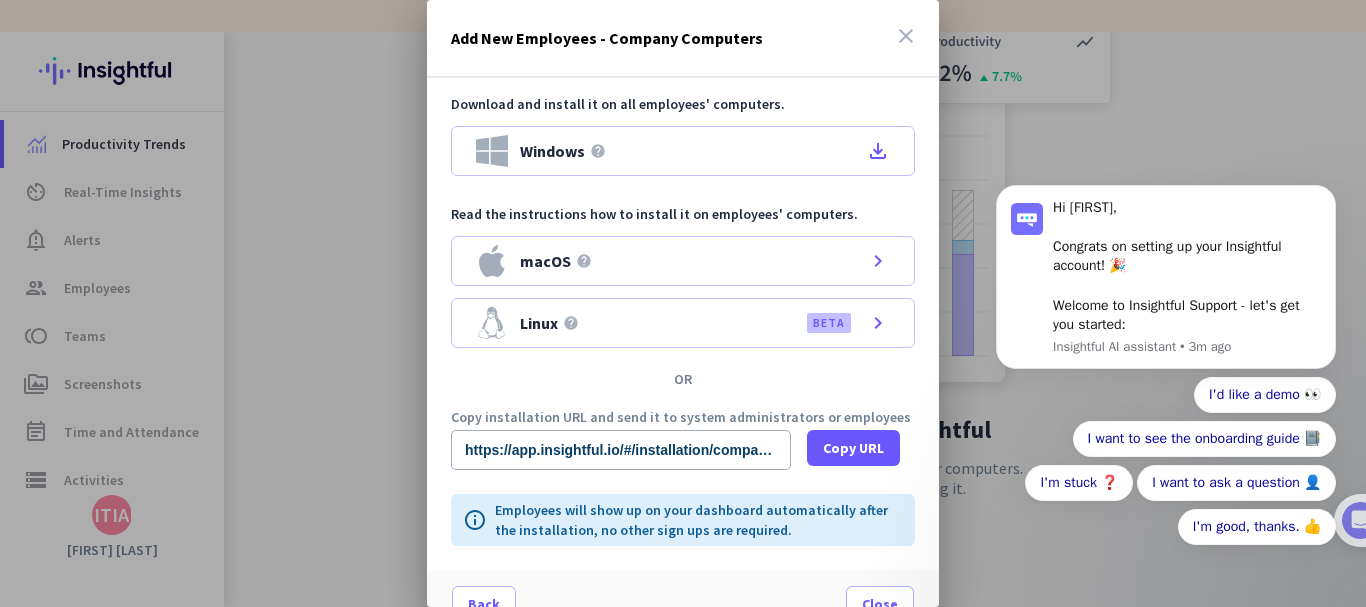 click on "Download and install it on all employees' computers." at bounding box center [683, 104] 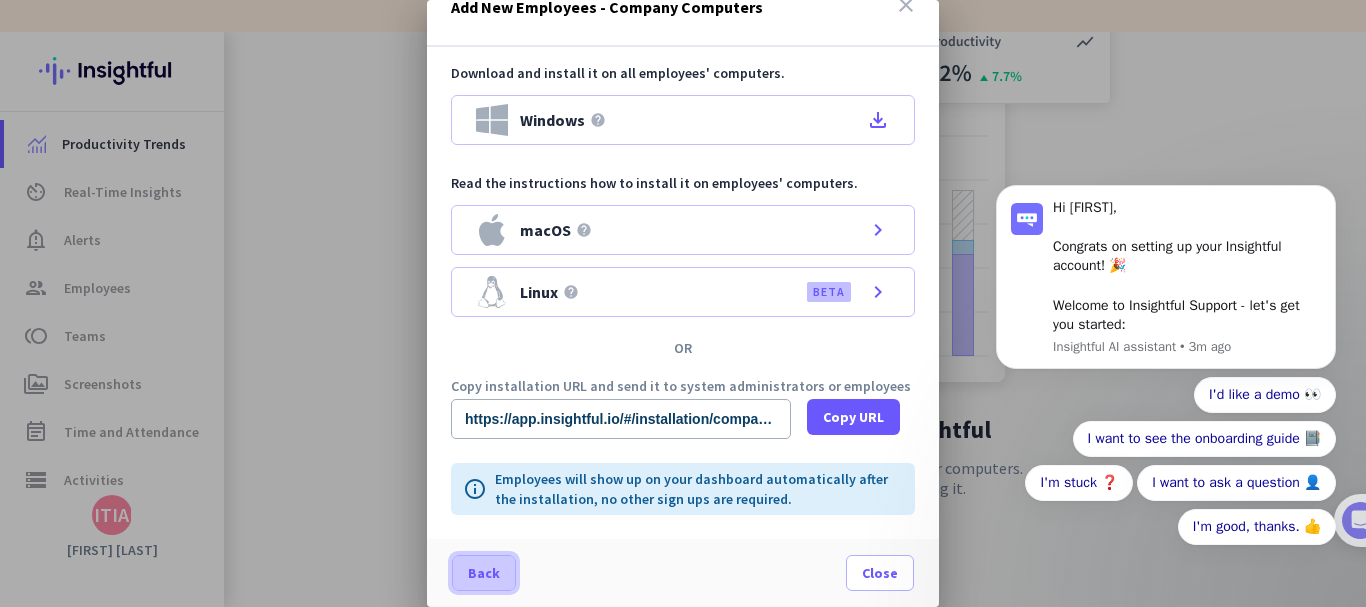 click on "Back" at bounding box center (484, 573) 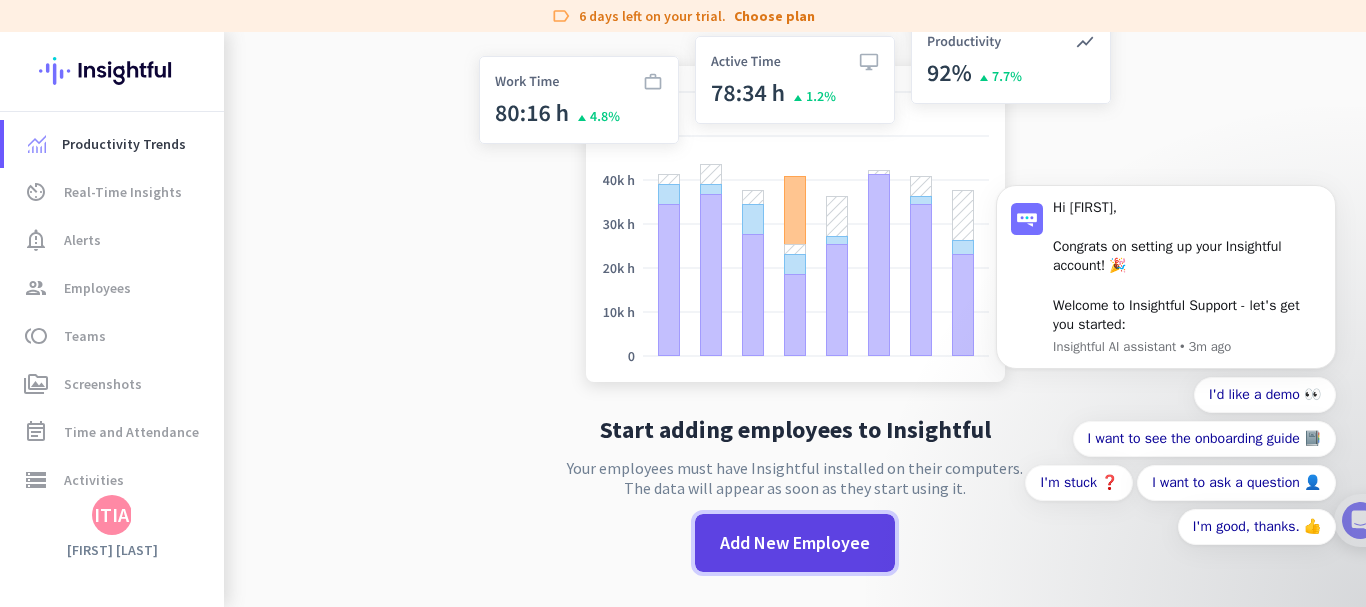 click on "Add New Employee" 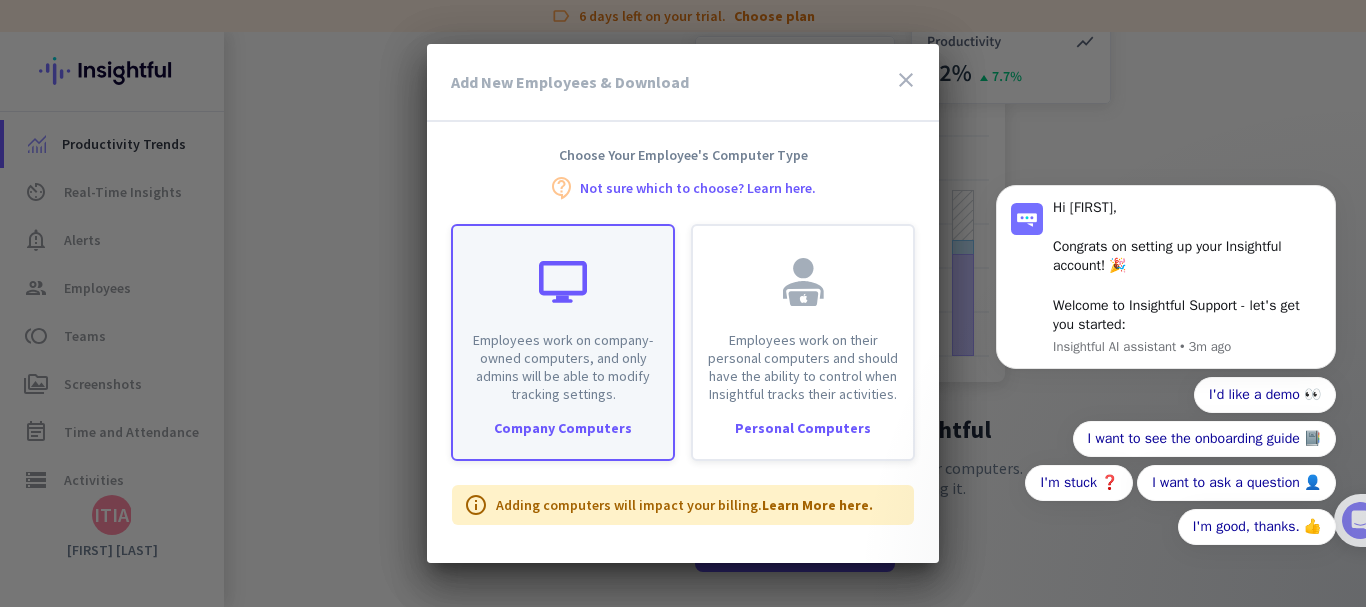 click on "Employees work on company-owned computers, and only admins will be able to modify tracking settings." at bounding box center (563, 367) 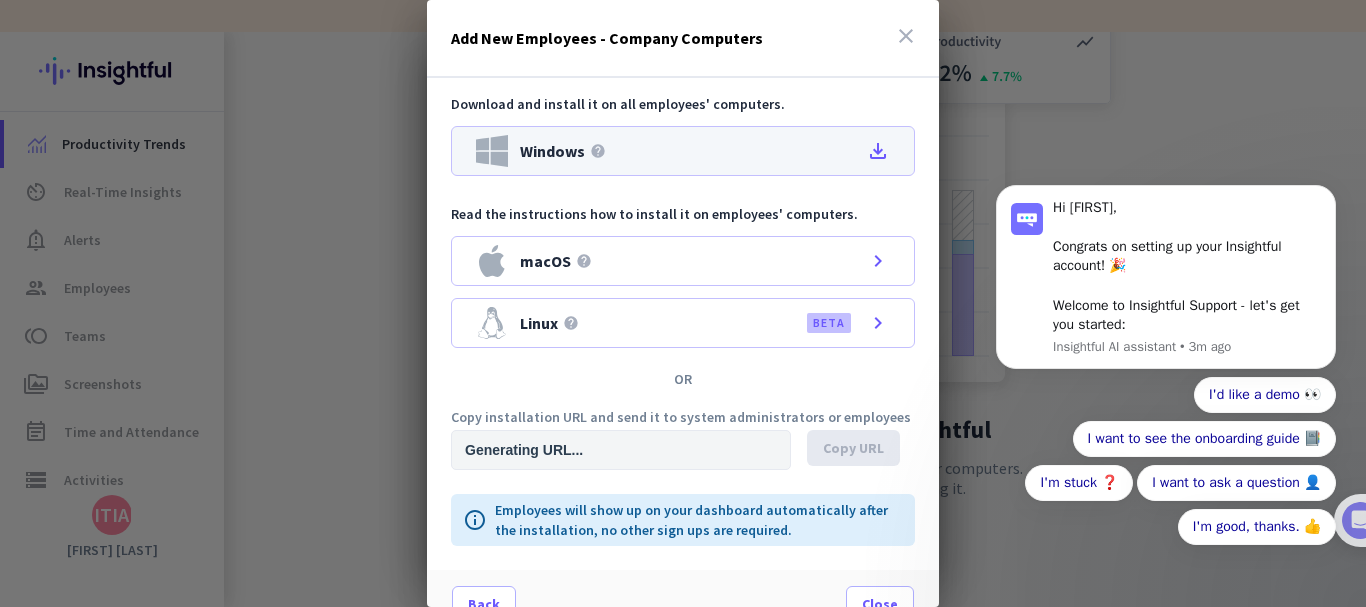 type on "https://app.insightful.io/#/installation/company?token=[TOKEN]&organizationId=[ORG_ID]" 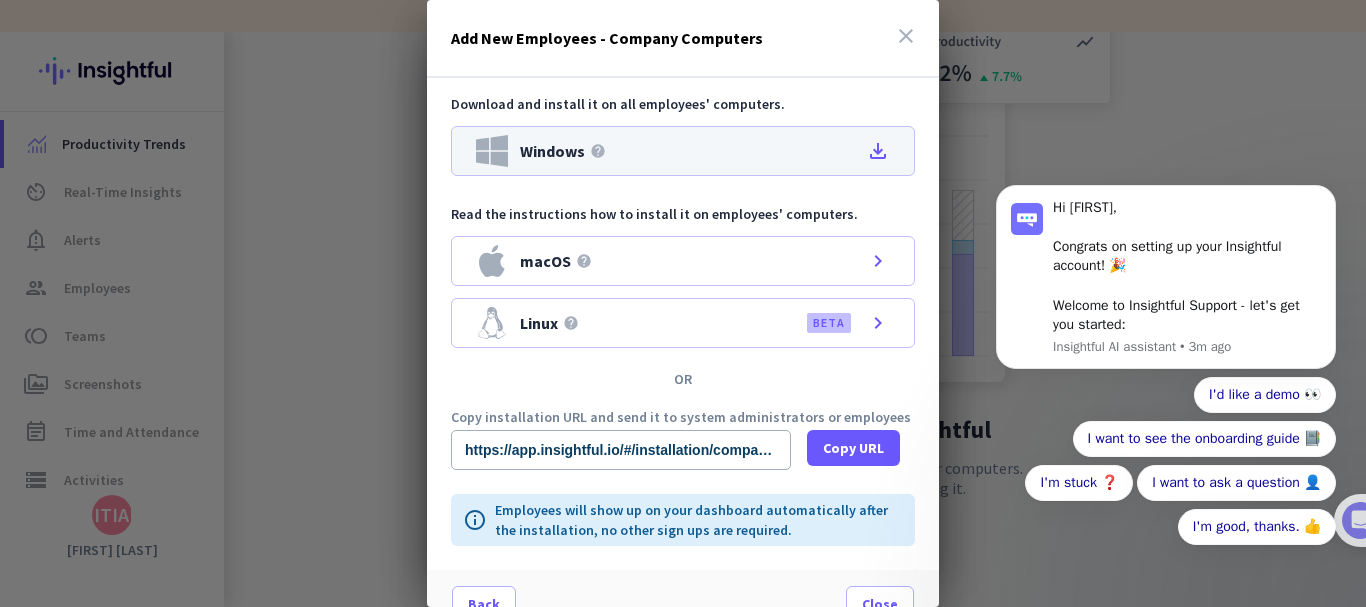 click on "file_download" at bounding box center [878, 151] 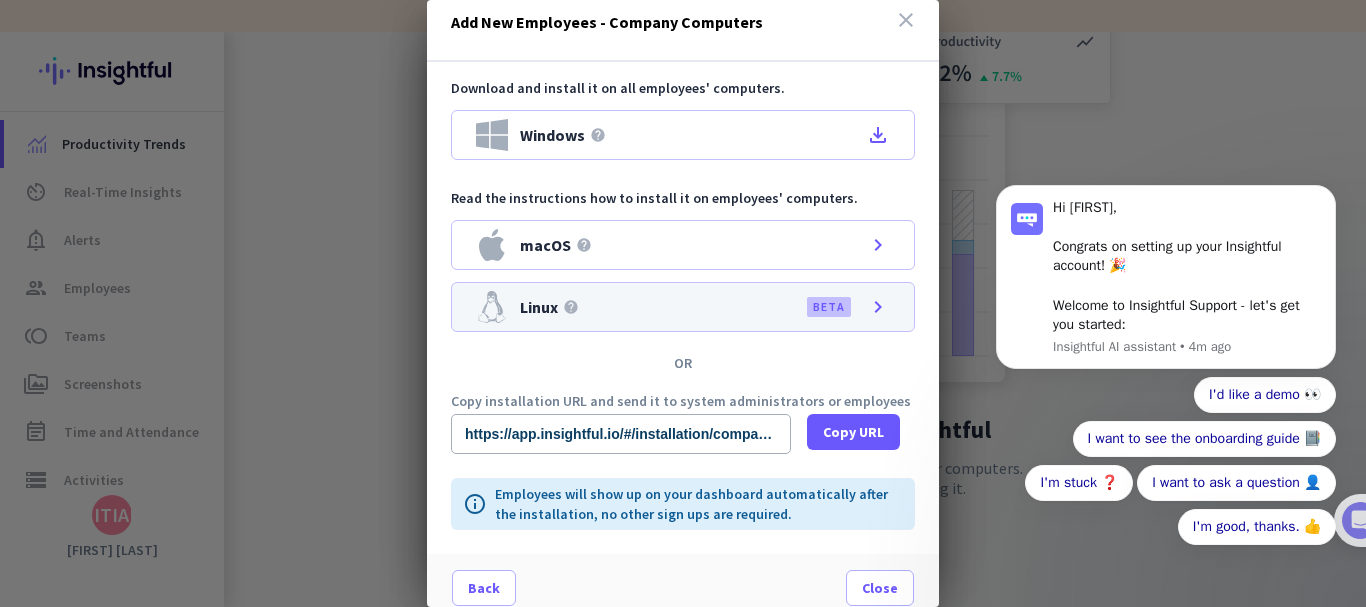 scroll, scrollTop: 31, scrollLeft: 0, axis: vertical 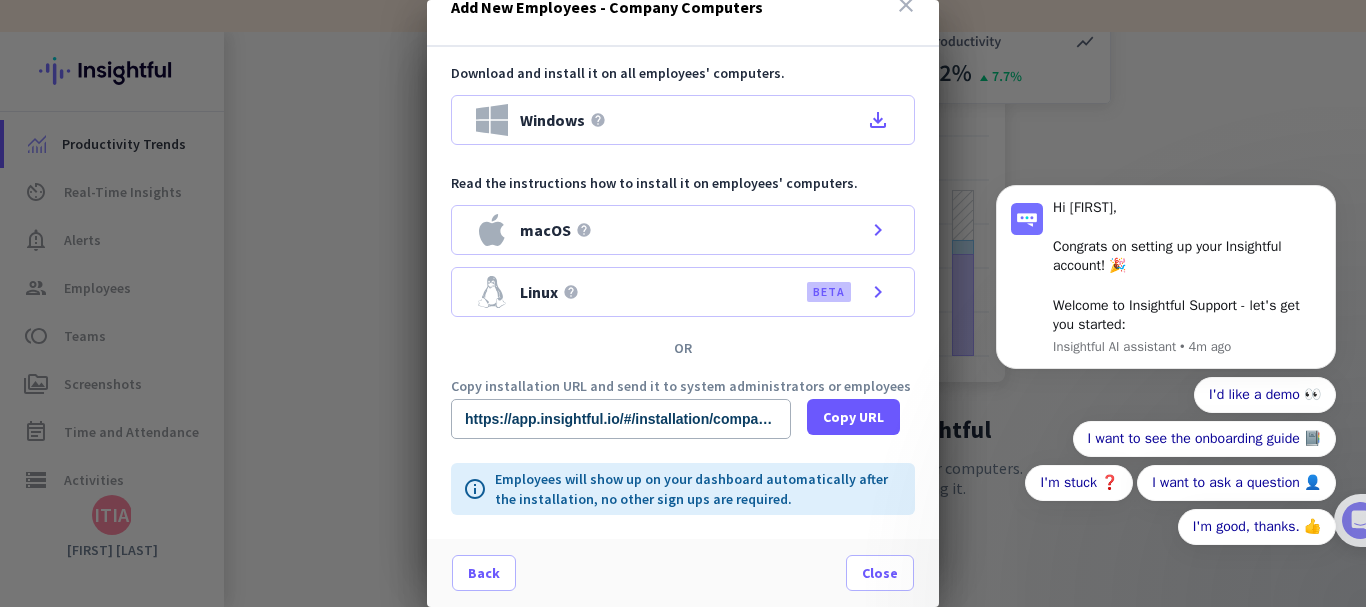 click on "Back   Close" at bounding box center [683, 573] 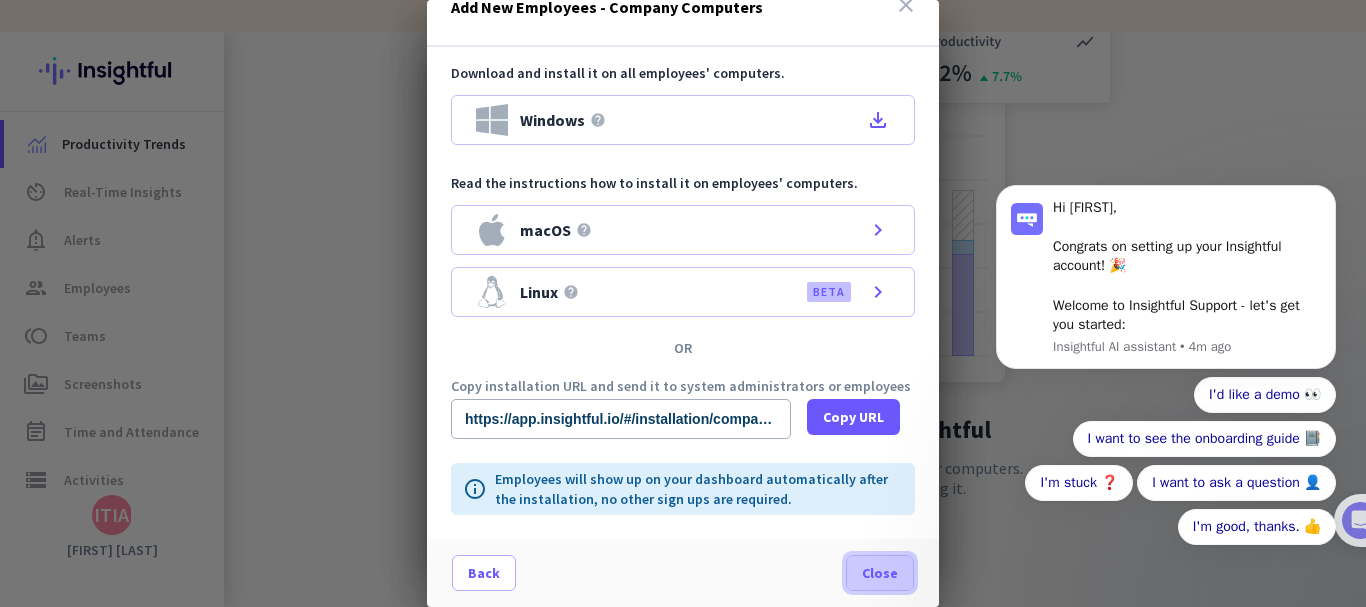 click on "Close" at bounding box center (880, 573) 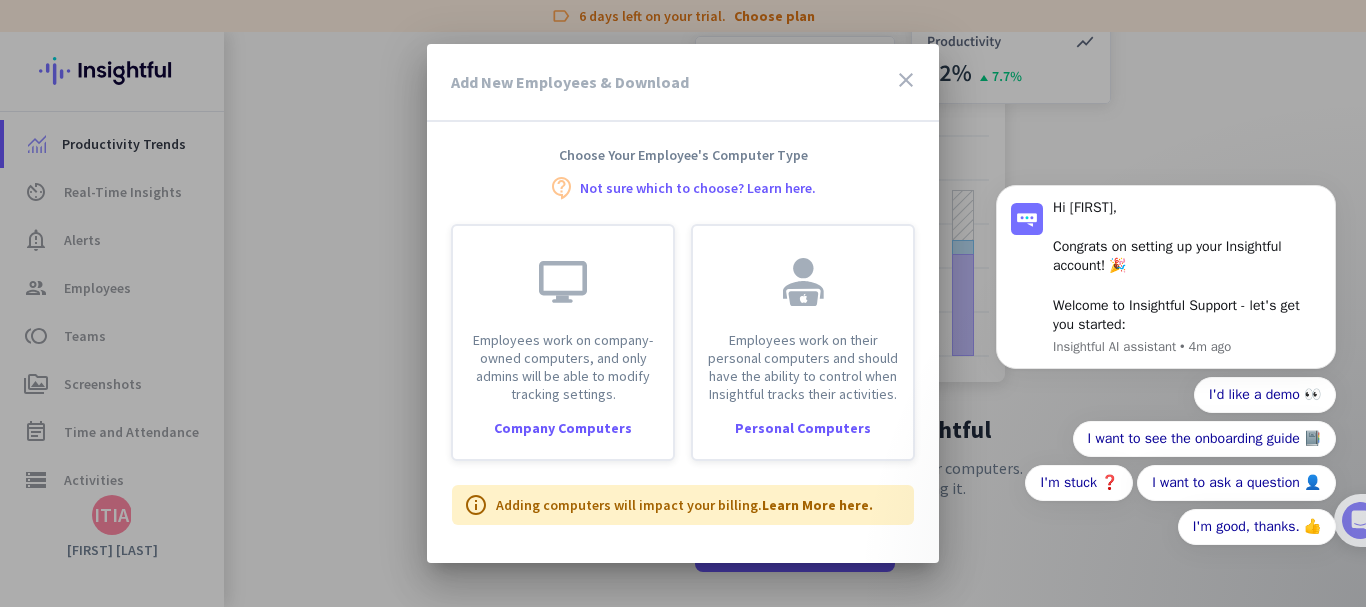 click on "close" at bounding box center (906, 80) 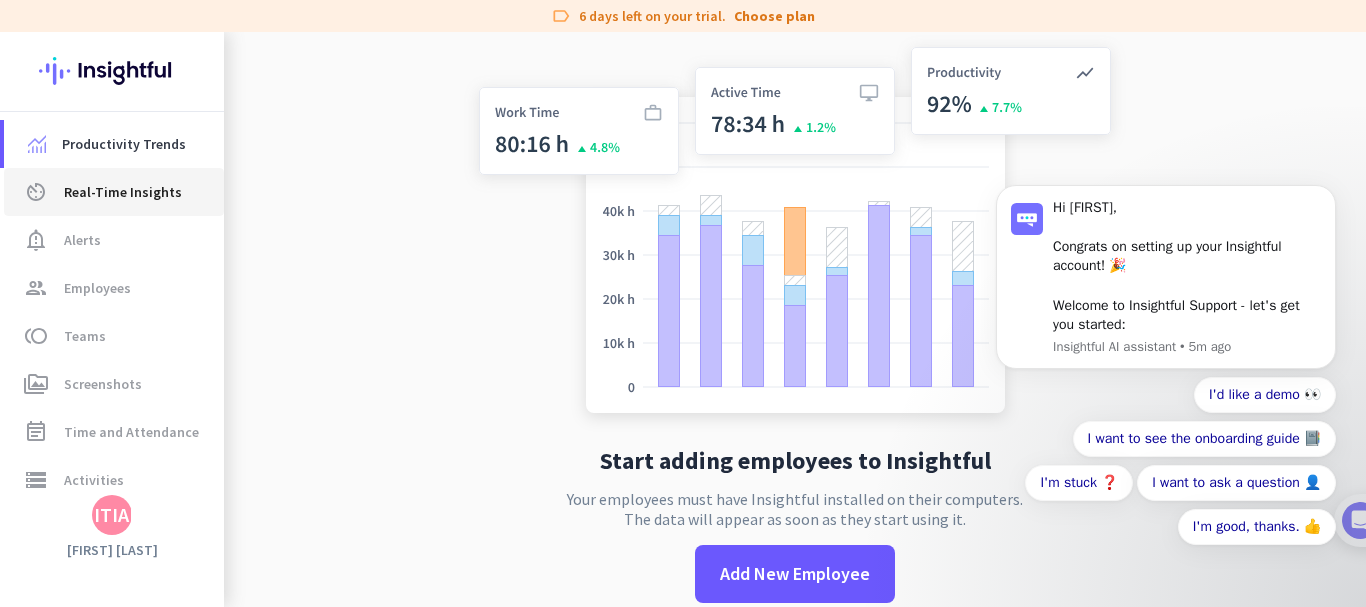 scroll, scrollTop: 0, scrollLeft: 0, axis: both 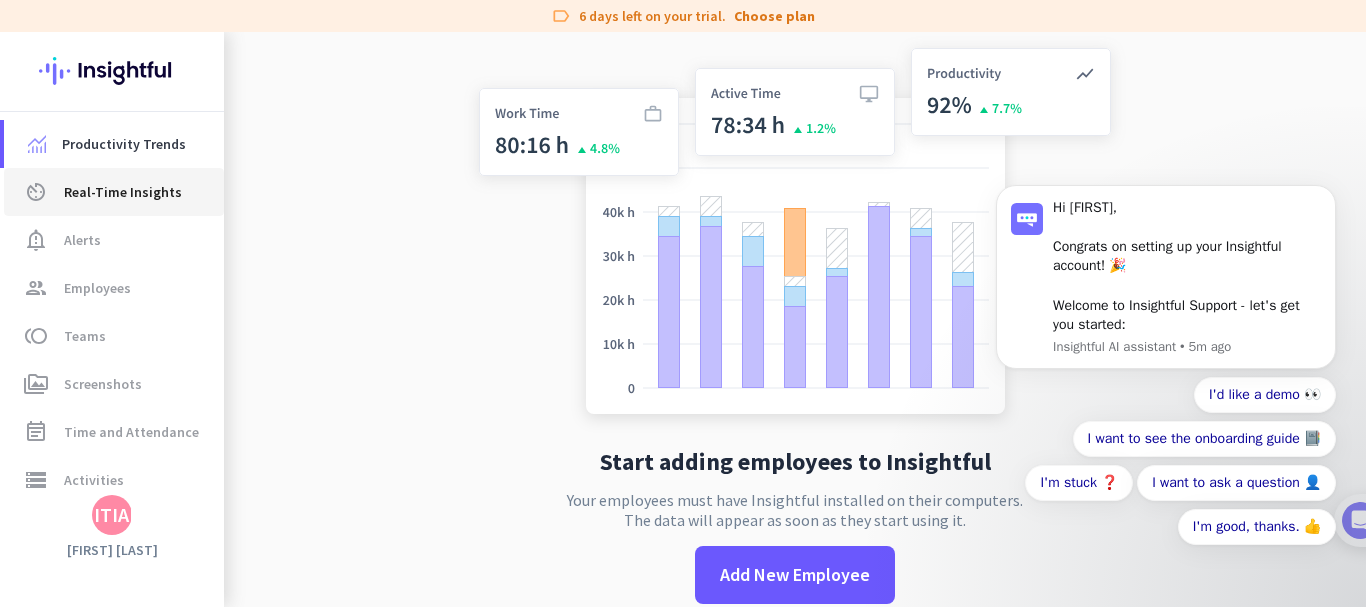click on "Real-Time Insights" 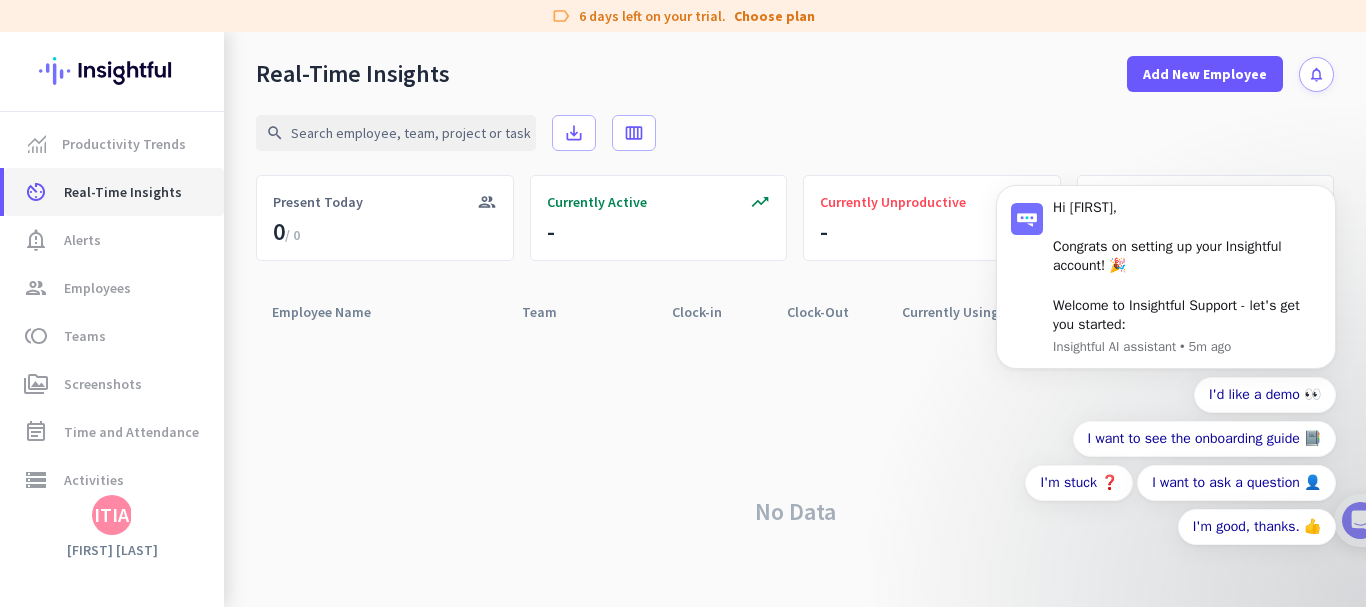 scroll, scrollTop: 0, scrollLeft: 0, axis: both 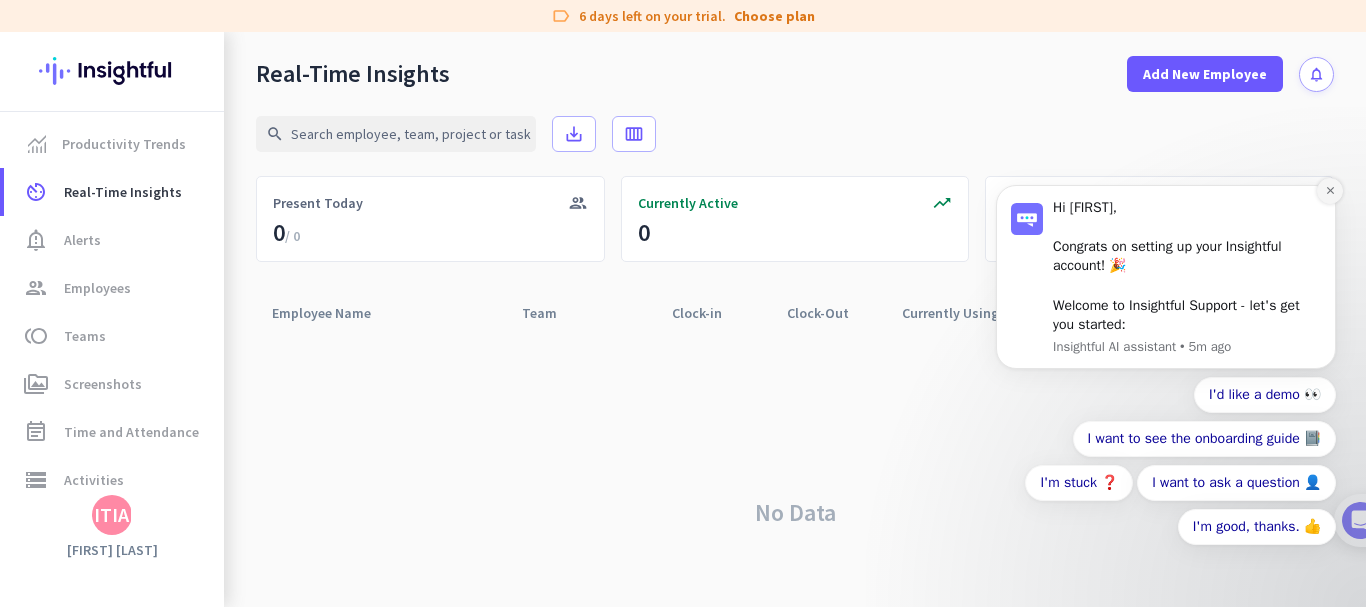 click 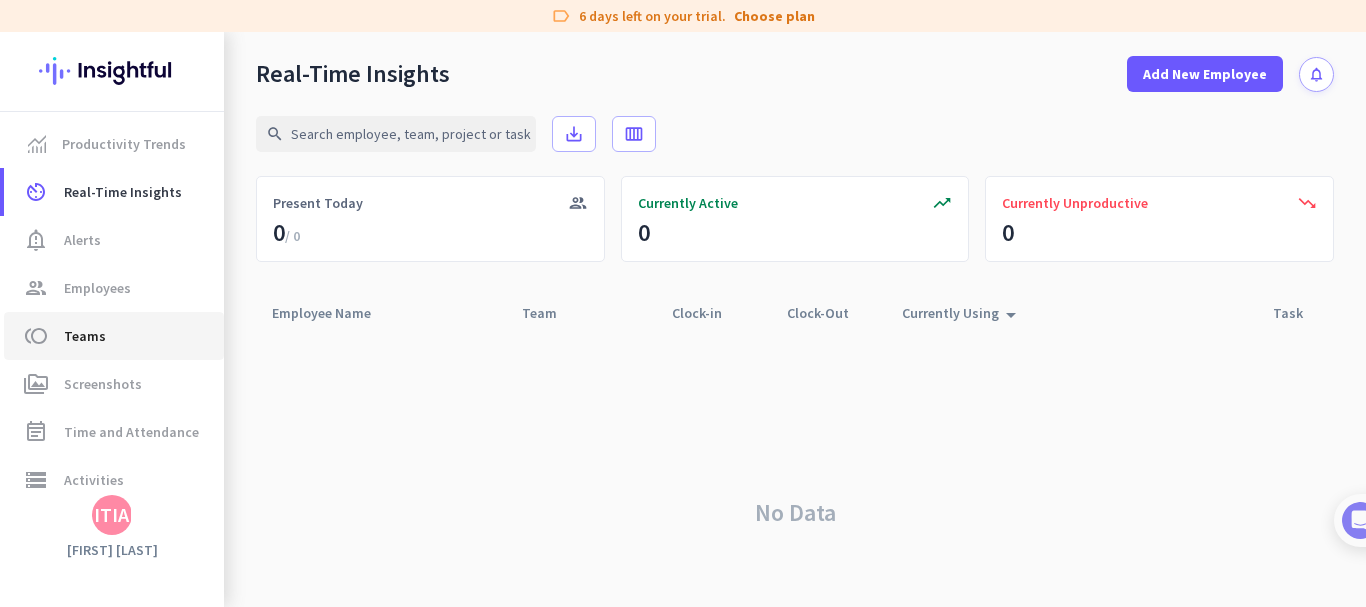 click on "Teams" 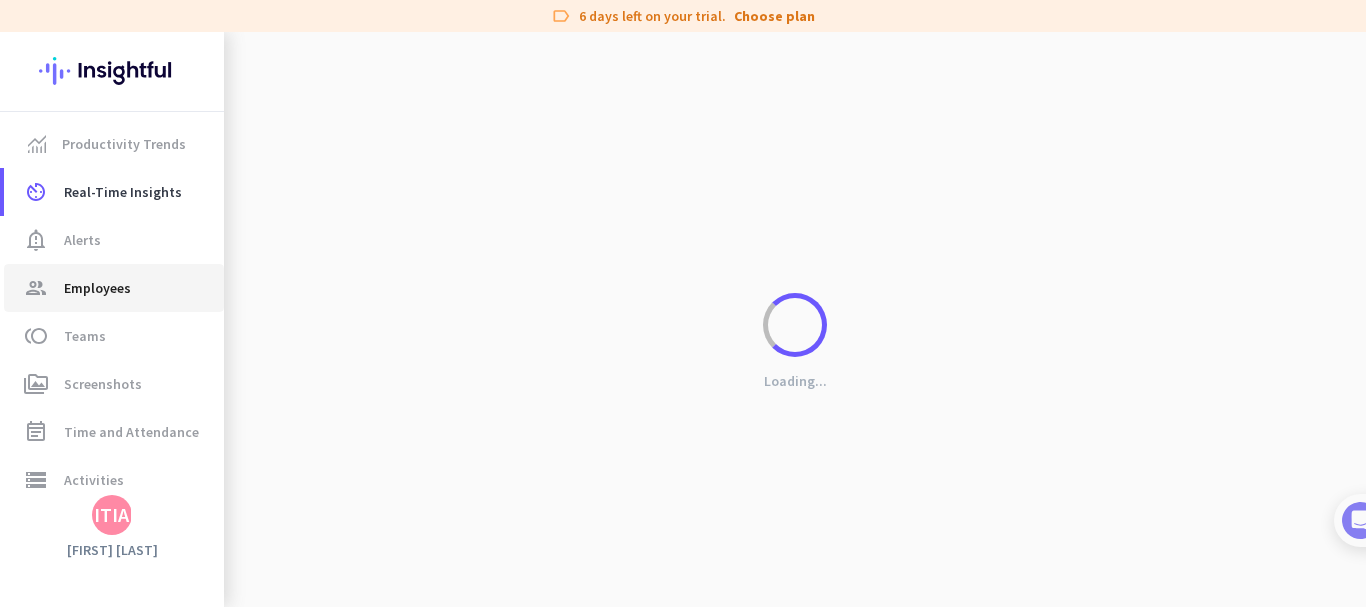 click on "Employees" 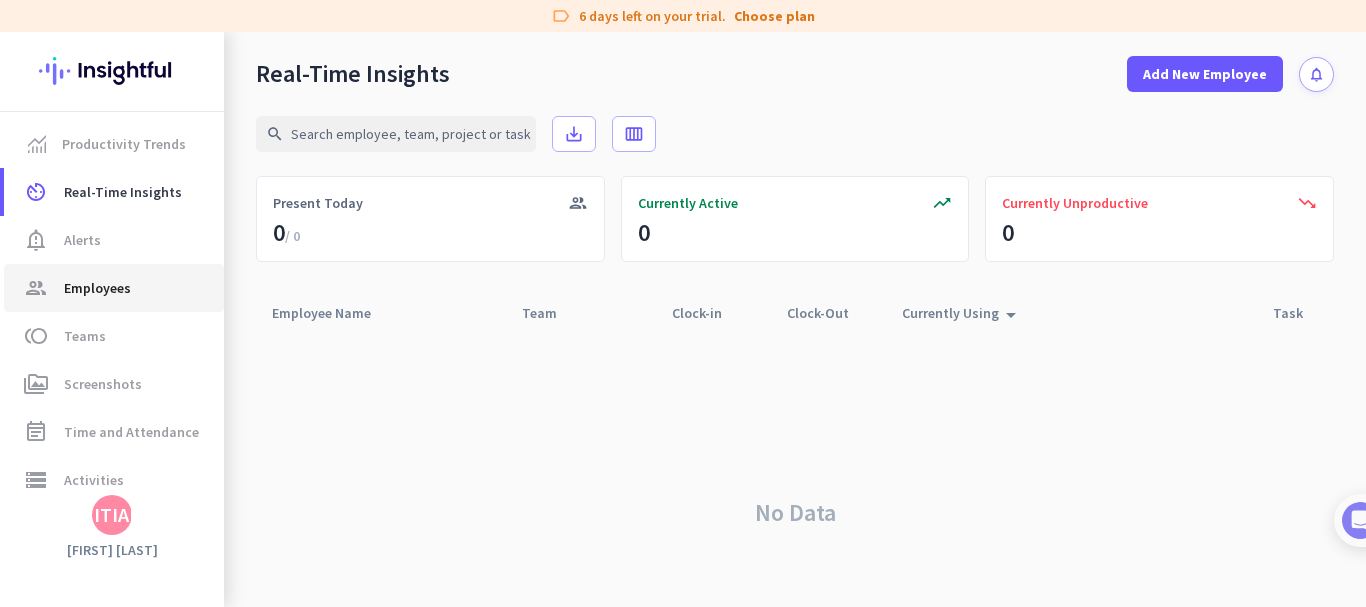 click on "Employees" 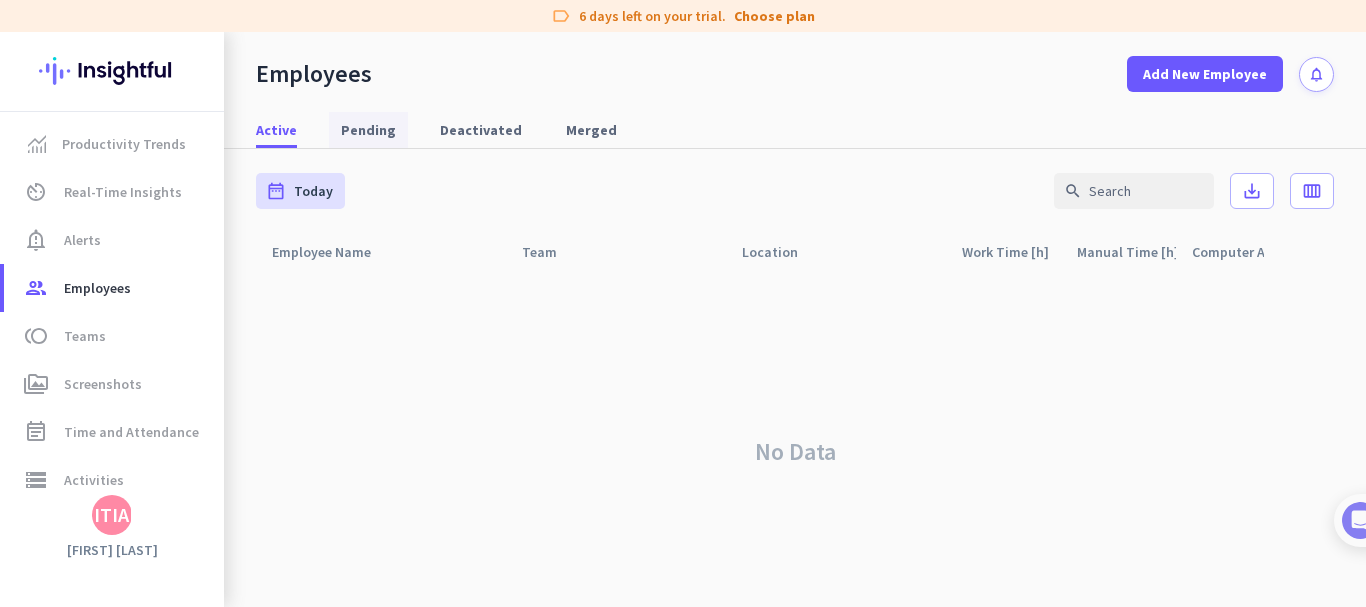click on "Pending" at bounding box center (368, 130) 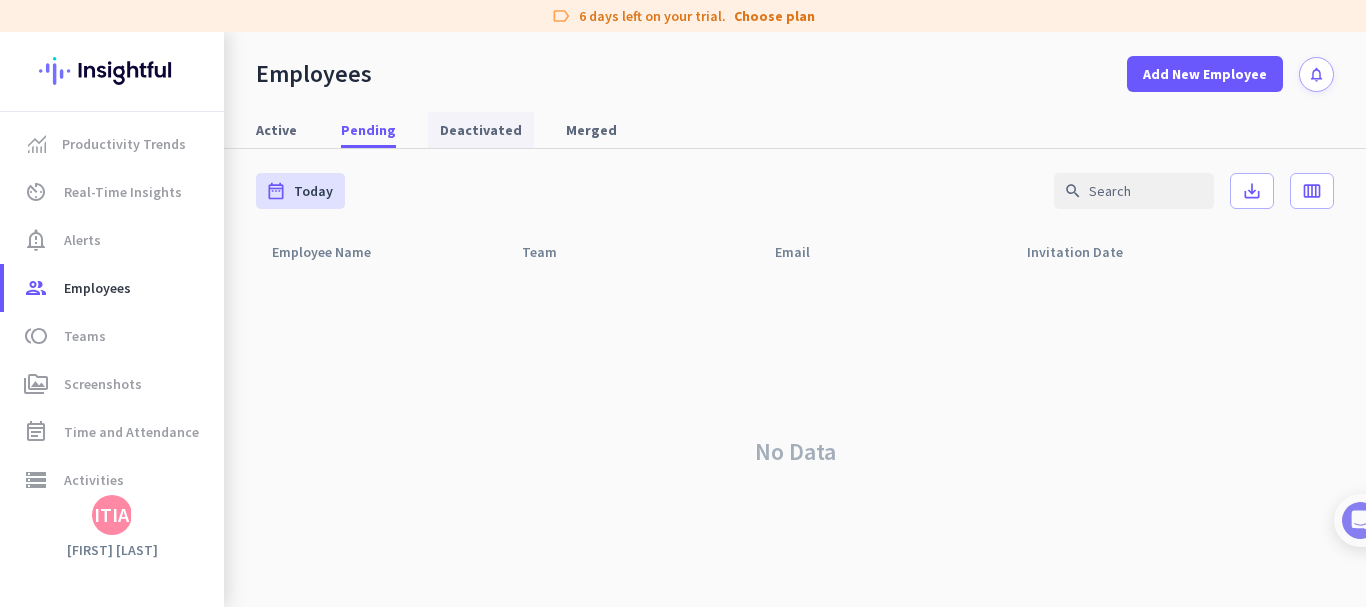 click on "Deactivated" at bounding box center [481, 130] 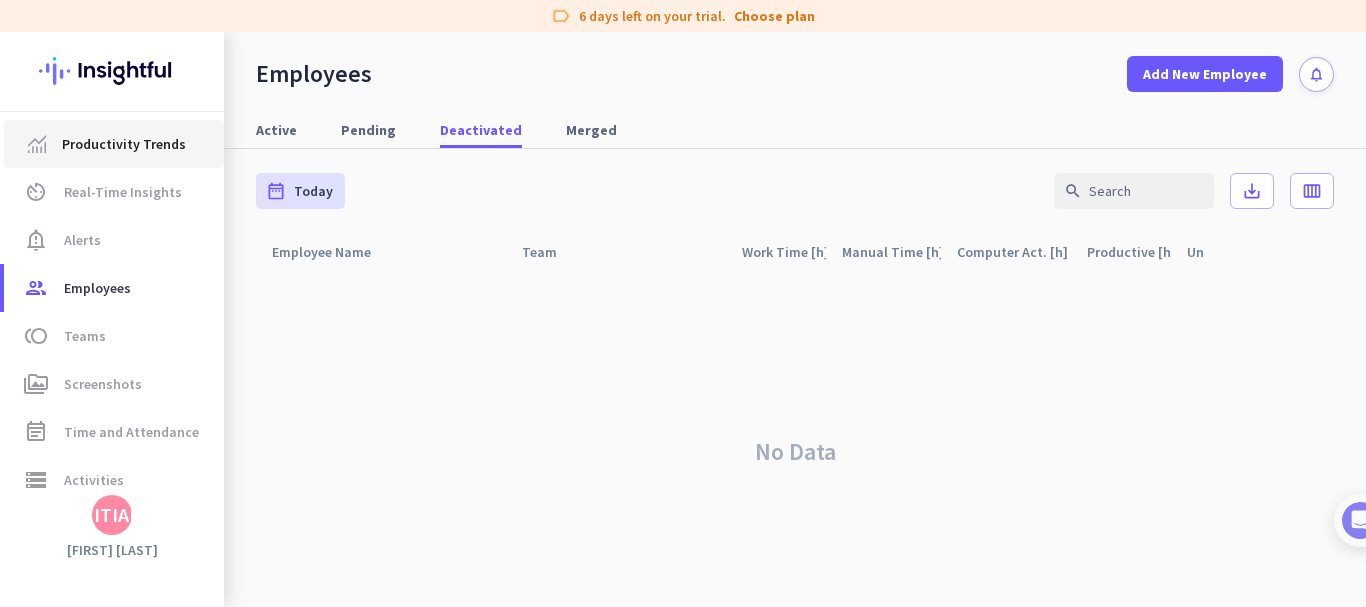 click on "Productivity Trends" 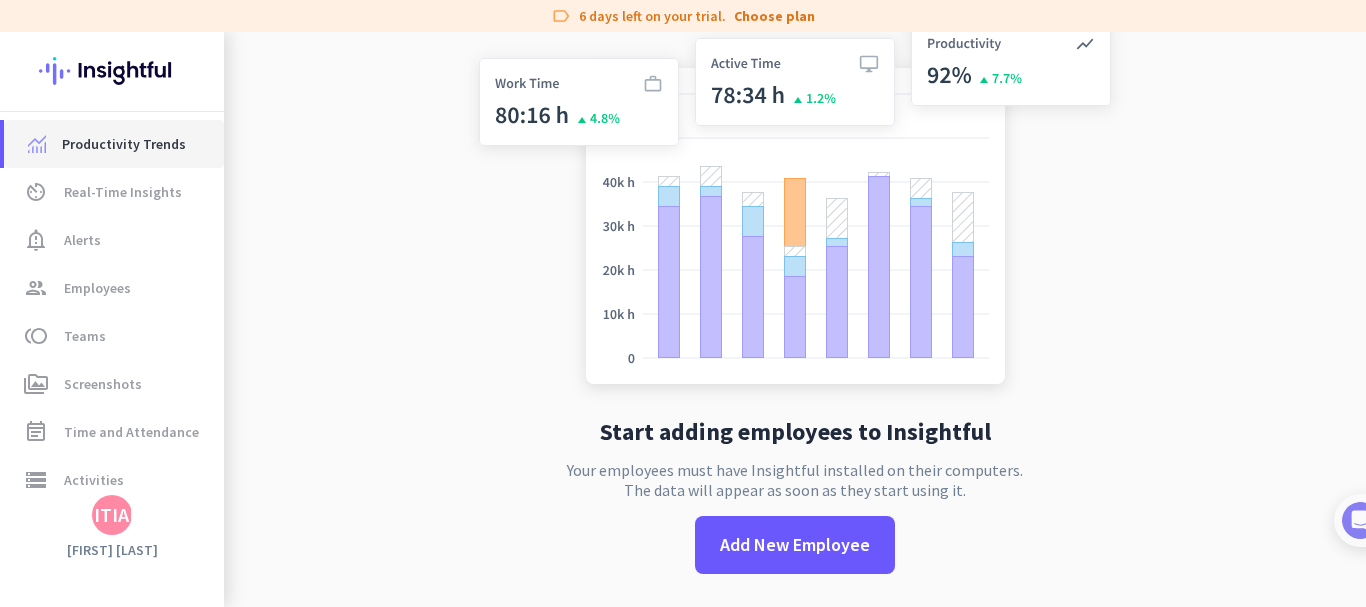 scroll, scrollTop: 32, scrollLeft: 0, axis: vertical 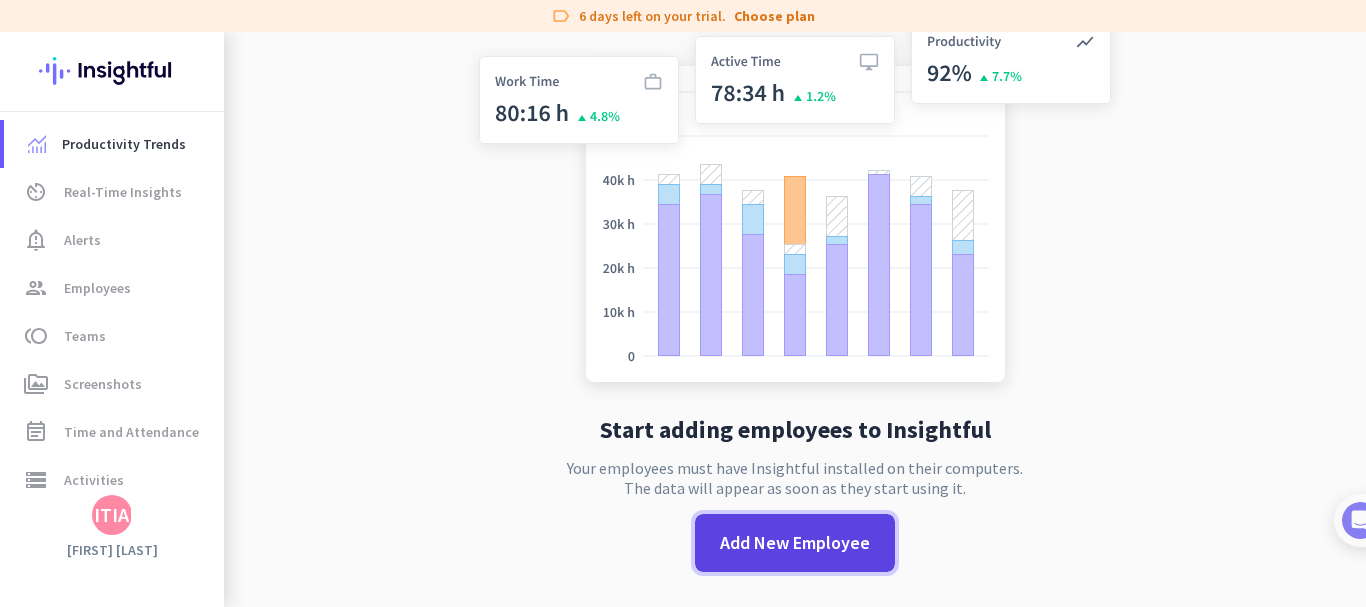 click on "Add New Employee" 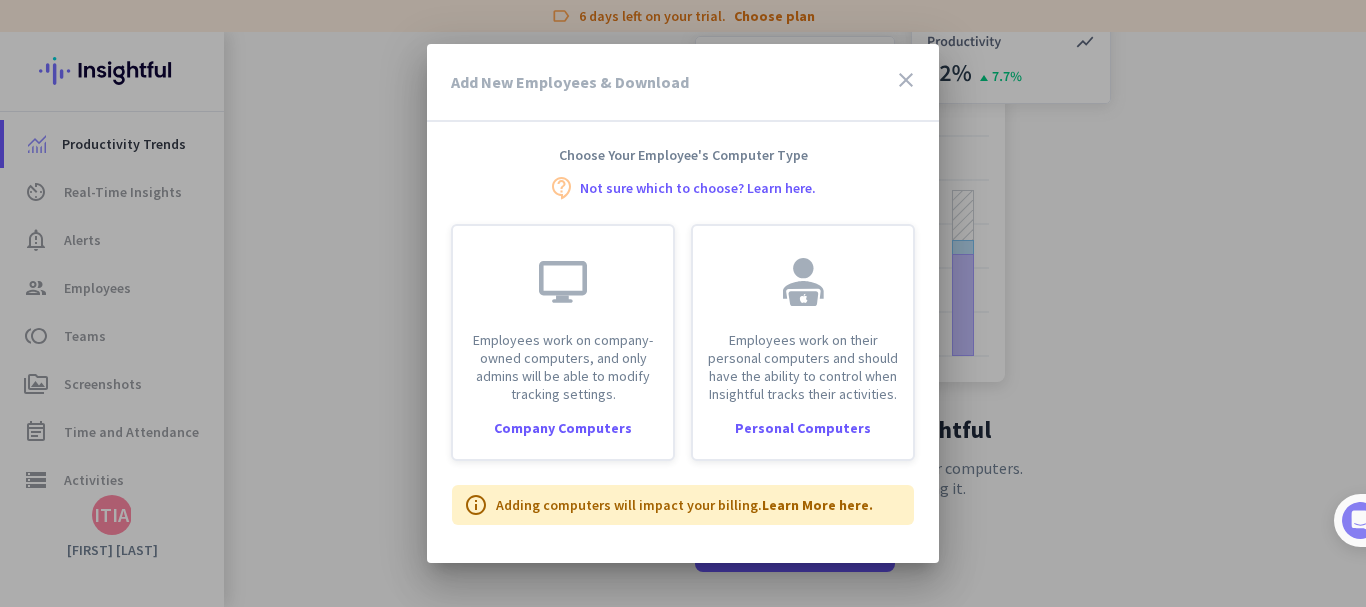 click on "close" at bounding box center [906, 80] 